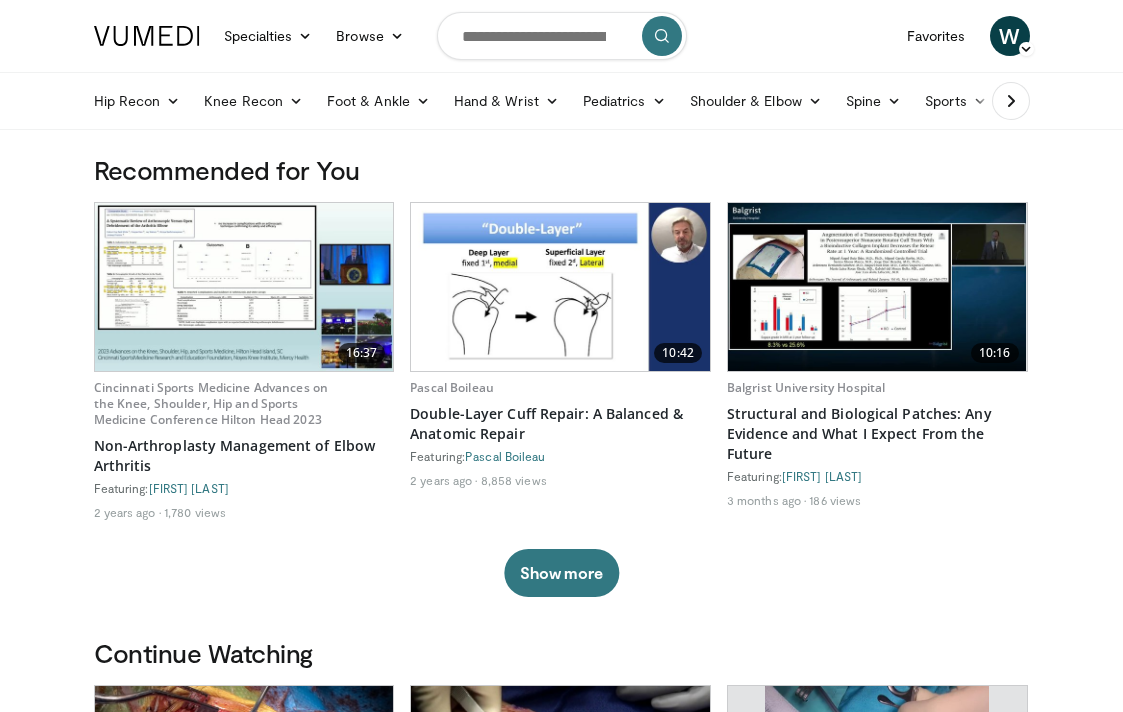 scroll, scrollTop: 0, scrollLeft: 0, axis: both 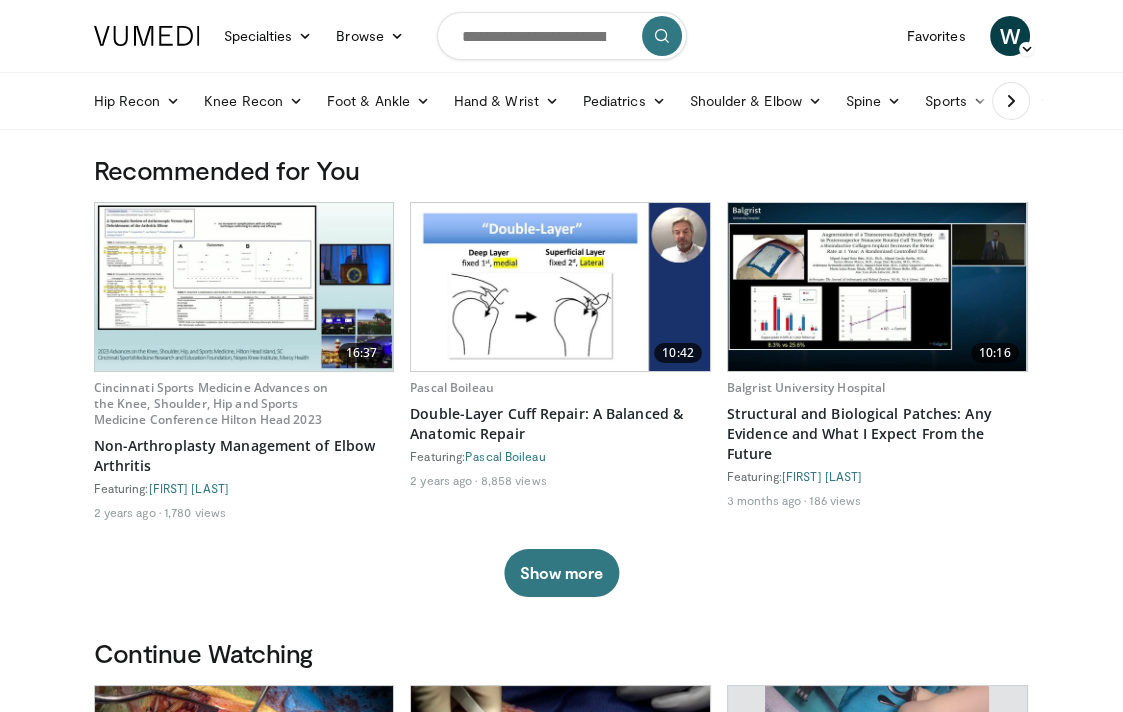 click at bounding box center (562, 36) 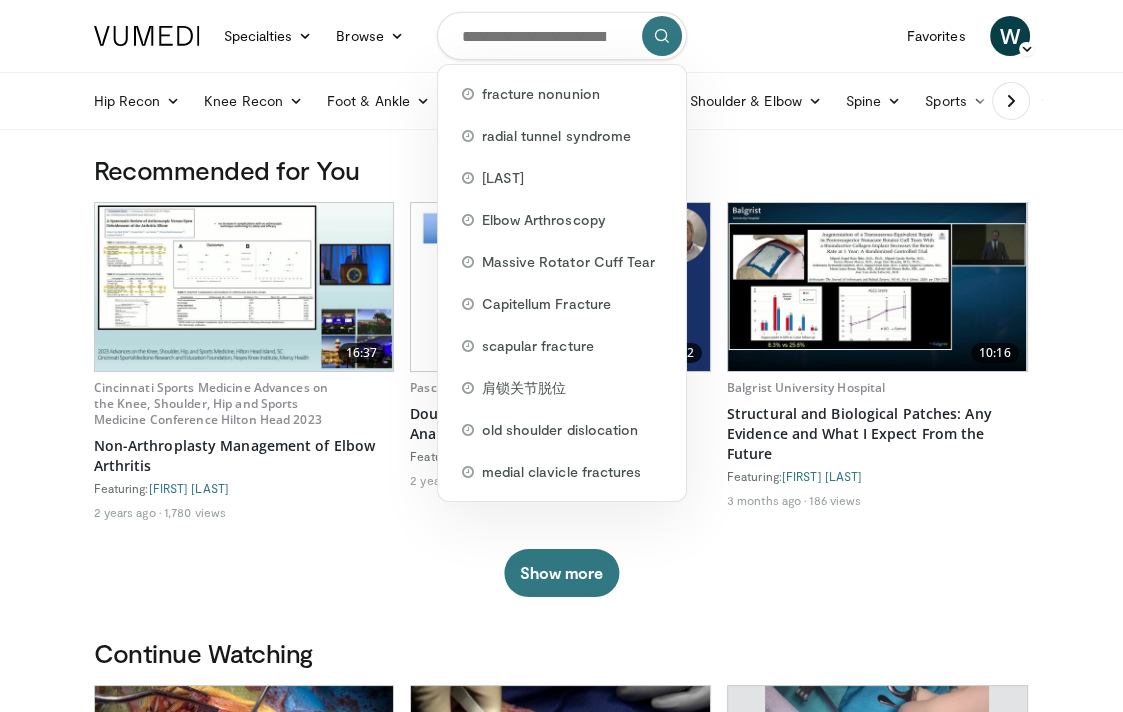 paste on "**********" 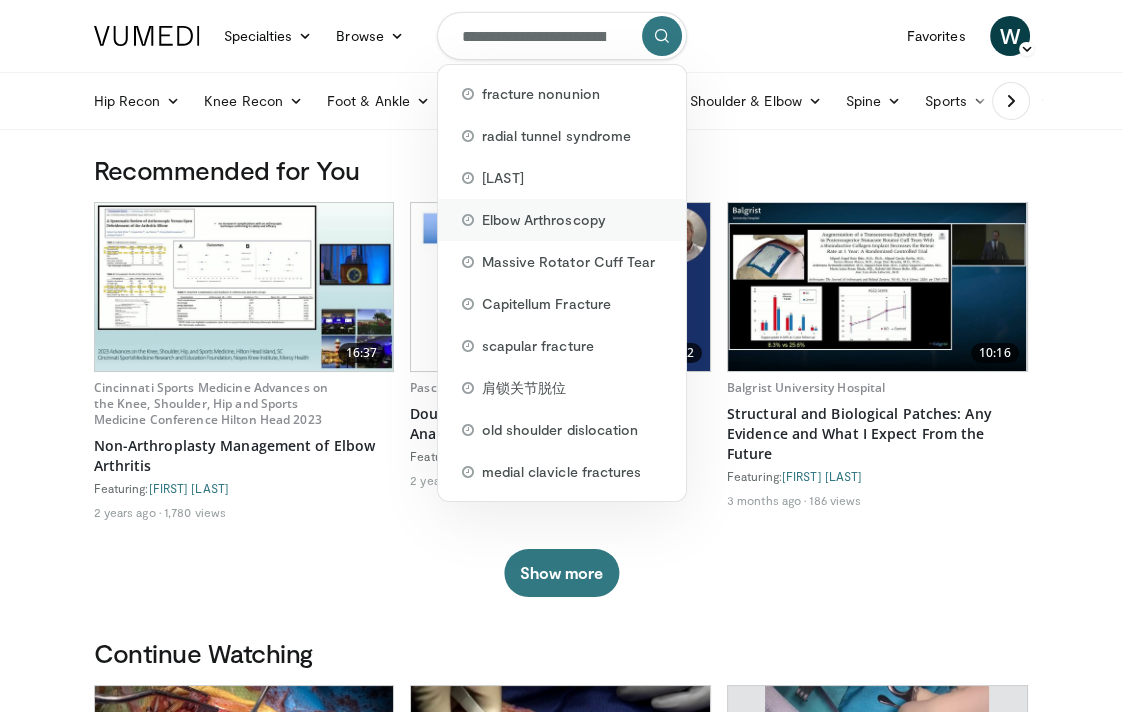 scroll, scrollTop: 0, scrollLeft: 245, axis: horizontal 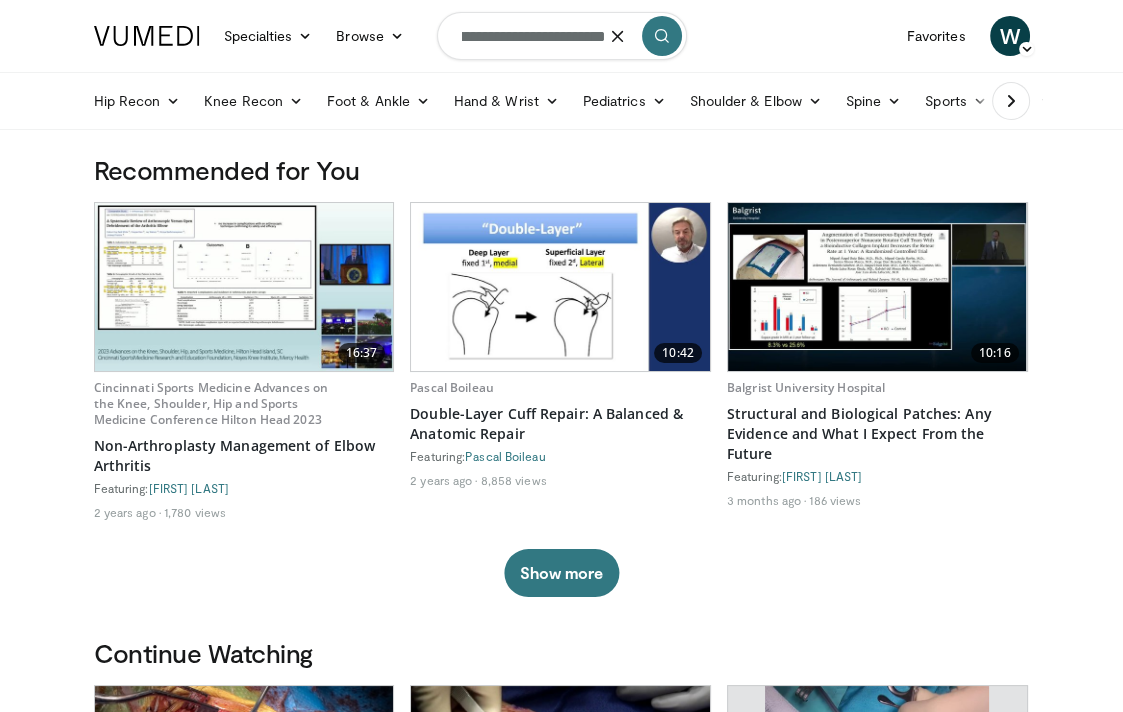 type on "**********" 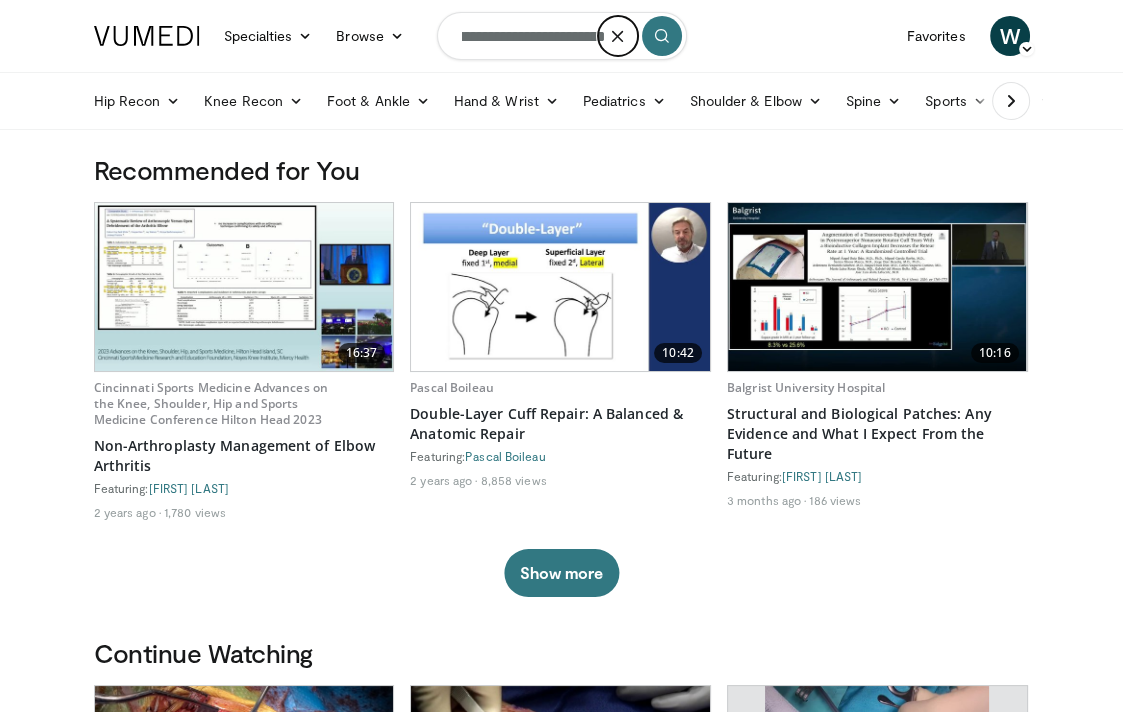 scroll, scrollTop: 0, scrollLeft: 0, axis: both 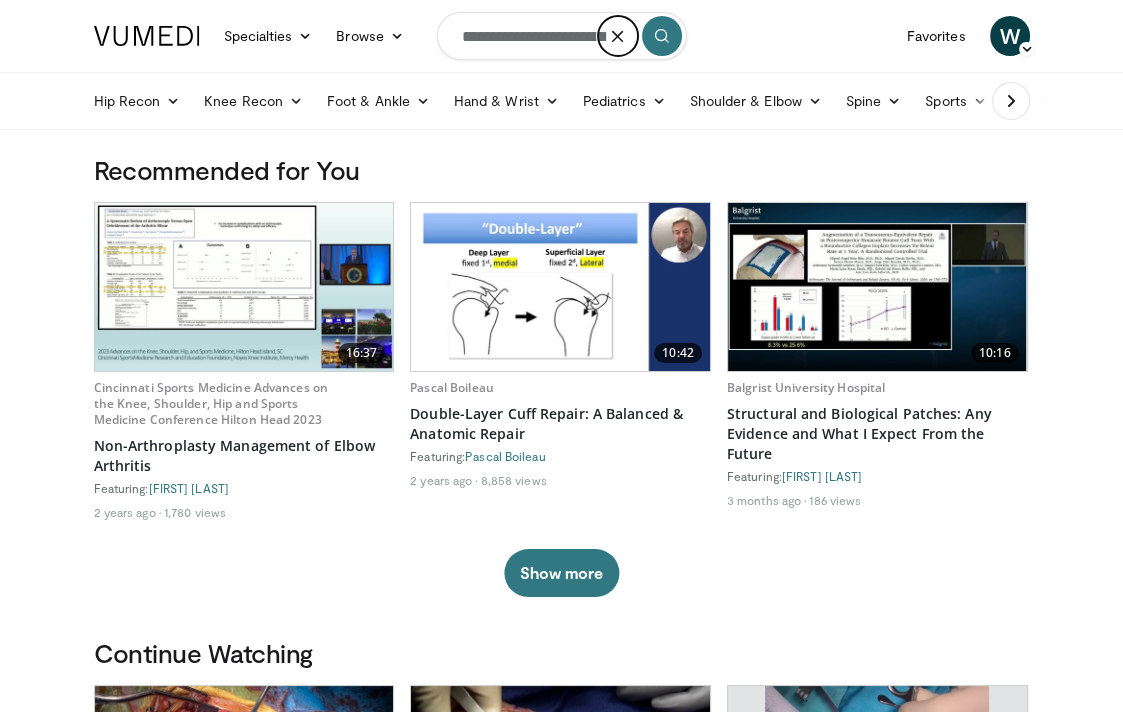 click at bounding box center (618, 36) 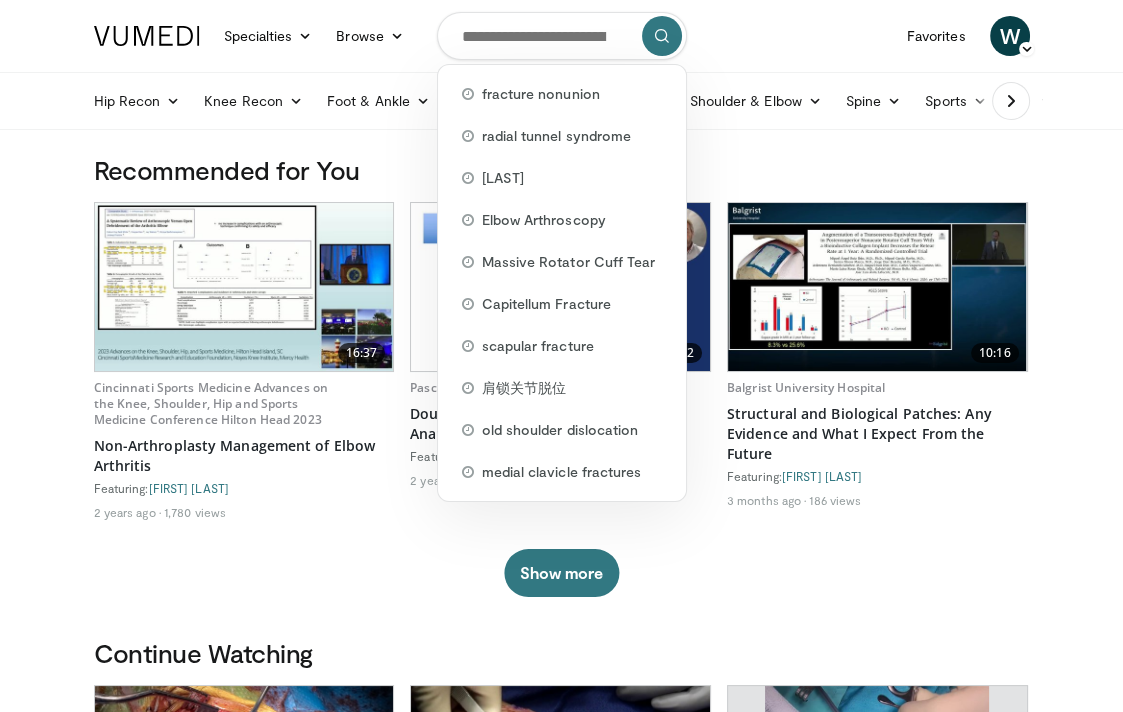 click at bounding box center (562, 36) 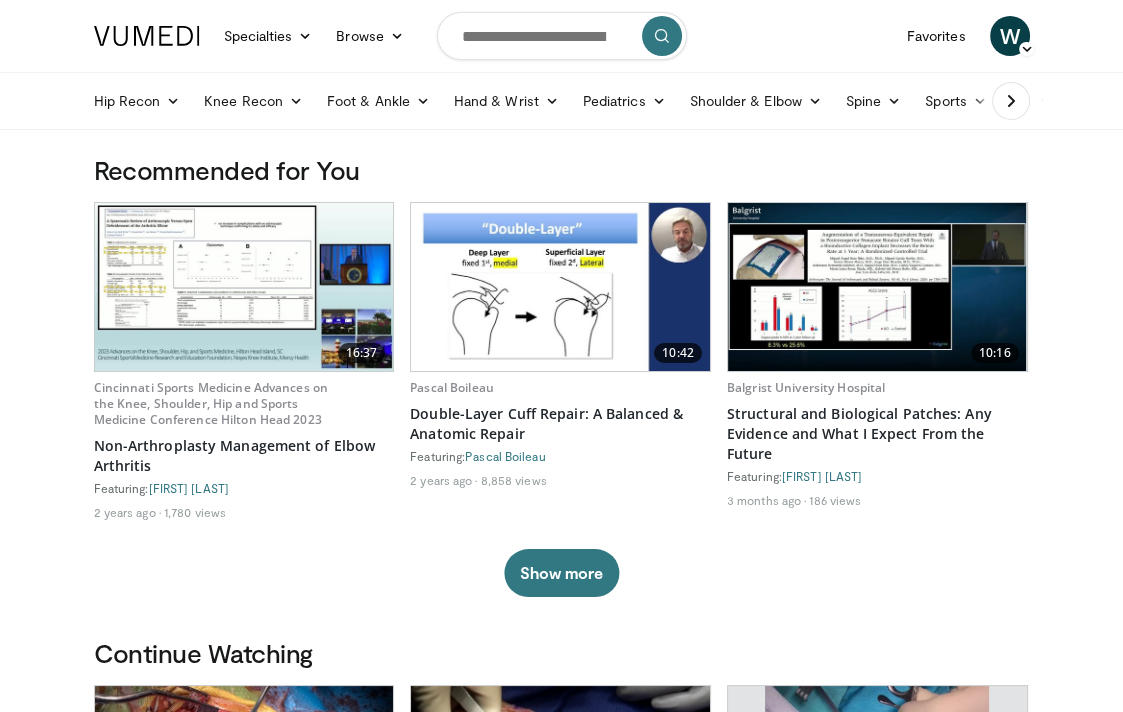 drag, startPoint x: 460, startPoint y: 36, endPoint x: 592, endPoint y: 33, distance: 132.03409 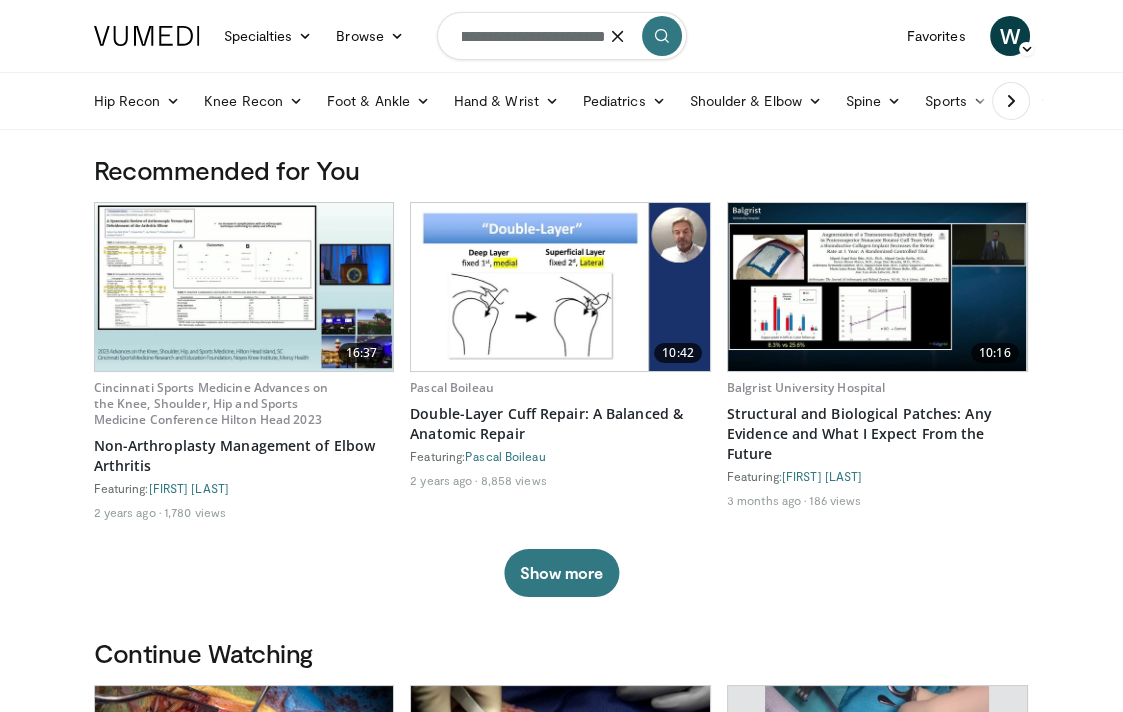 scroll, scrollTop: 0, scrollLeft: 55, axis: horizontal 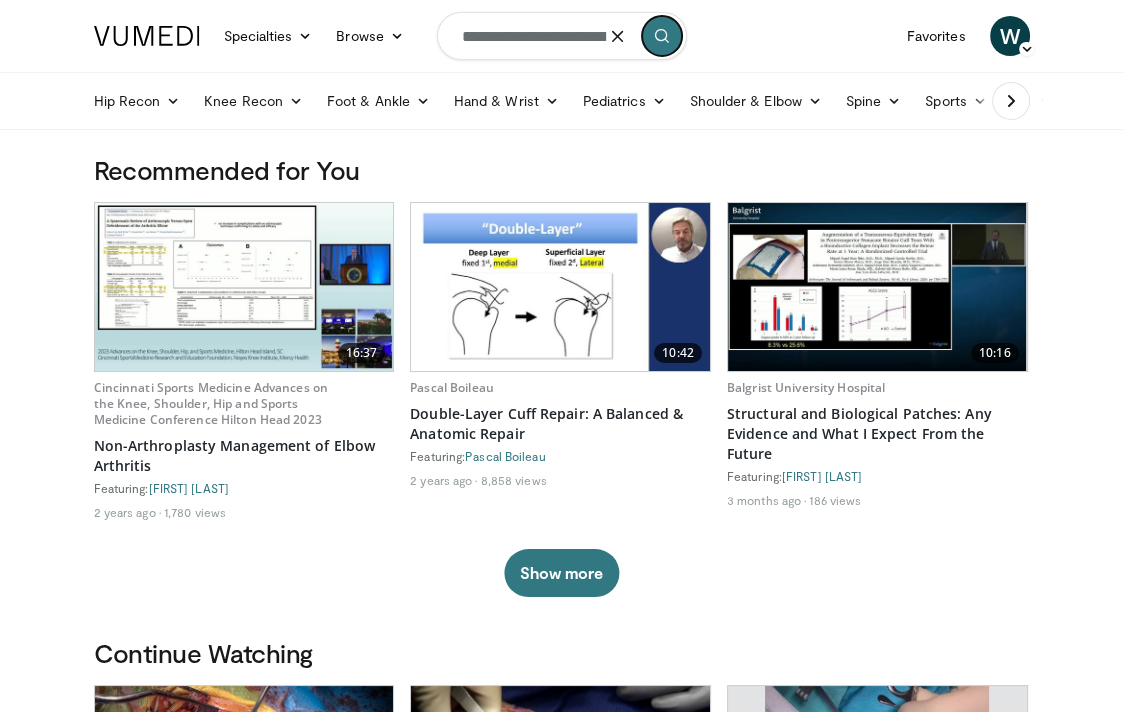 click at bounding box center [662, 36] 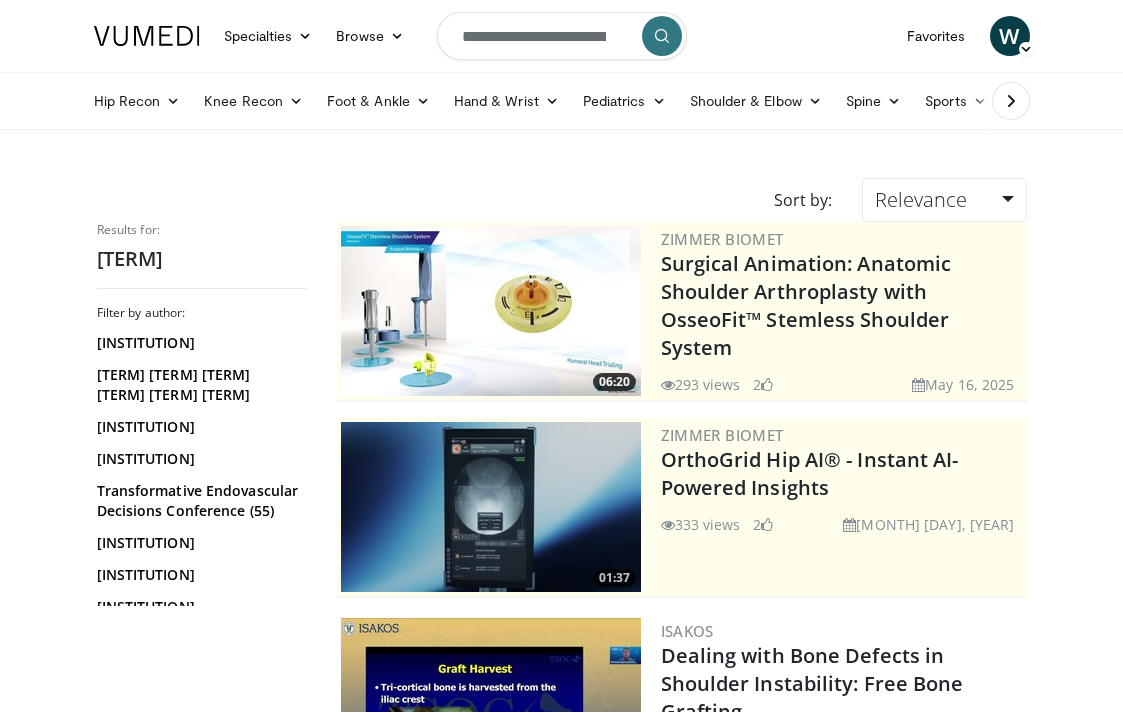 scroll, scrollTop: 0, scrollLeft: 0, axis: both 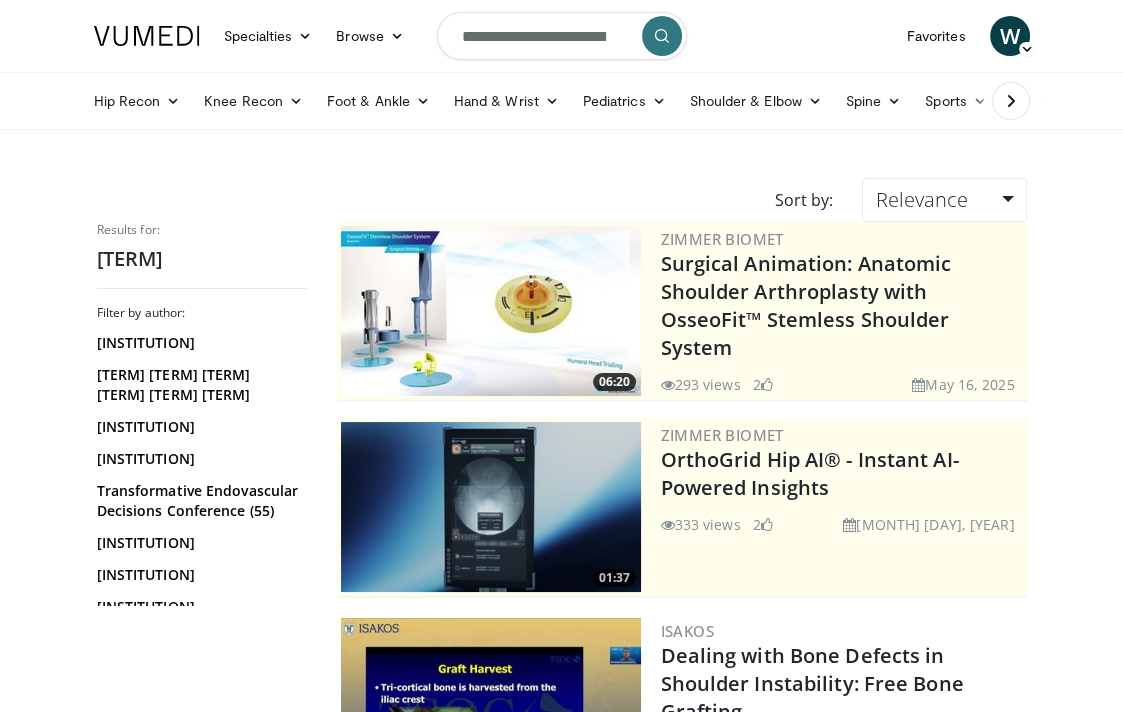 click on "[TERM]" at bounding box center [202, 259] 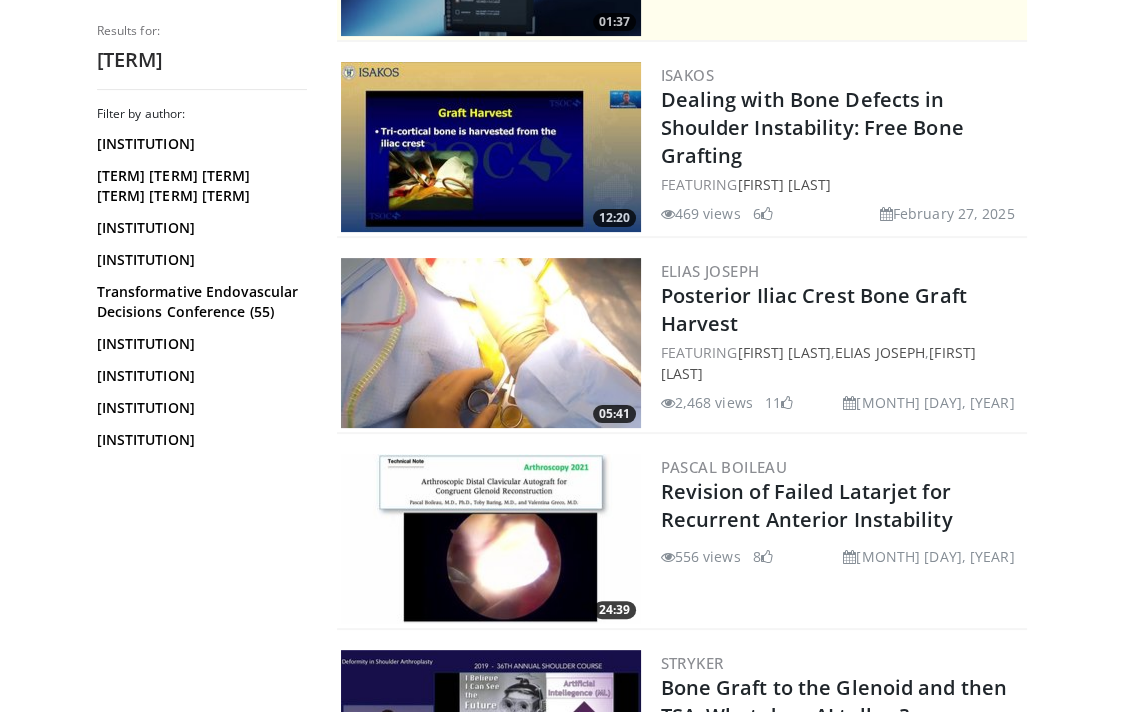 scroll, scrollTop: 572, scrollLeft: 0, axis: vertical 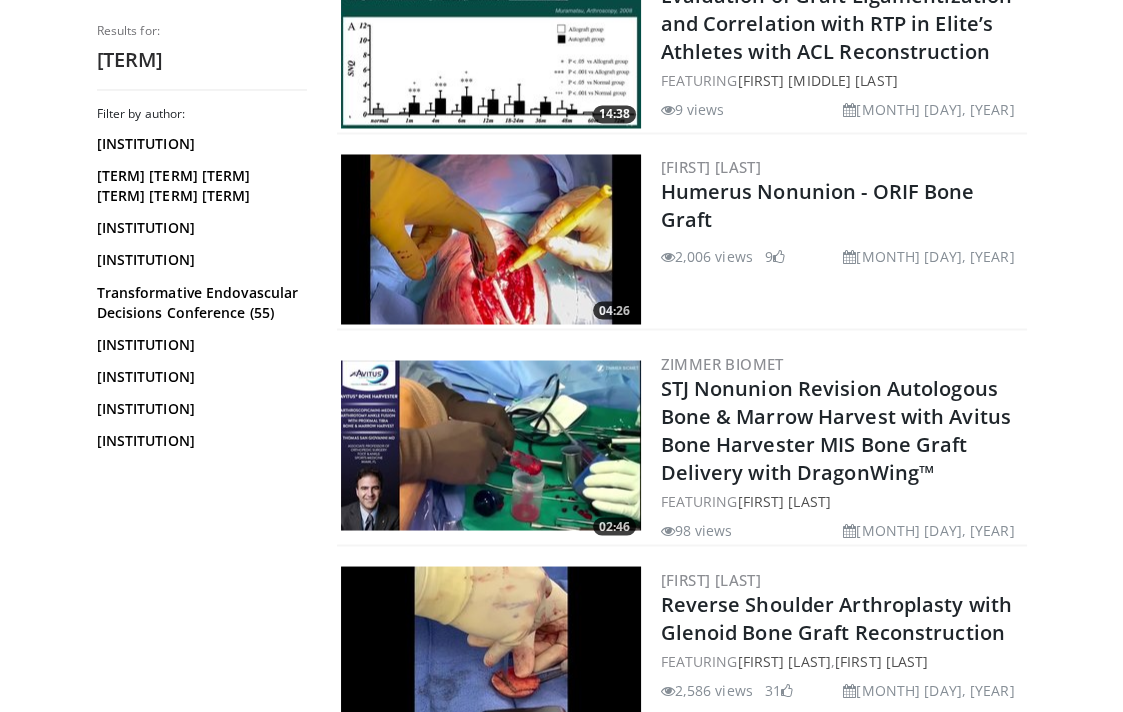 click at bounding box center [491, 239] 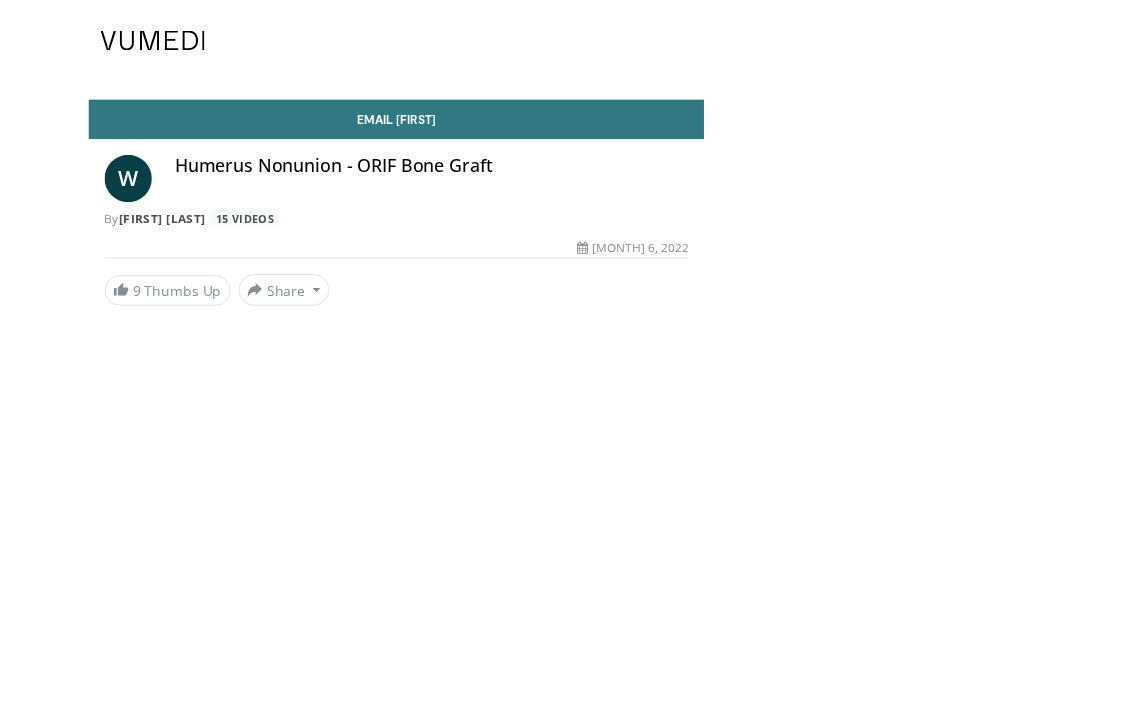 scroll, scrollTop: 0, scrollLeft: 0, axis: both 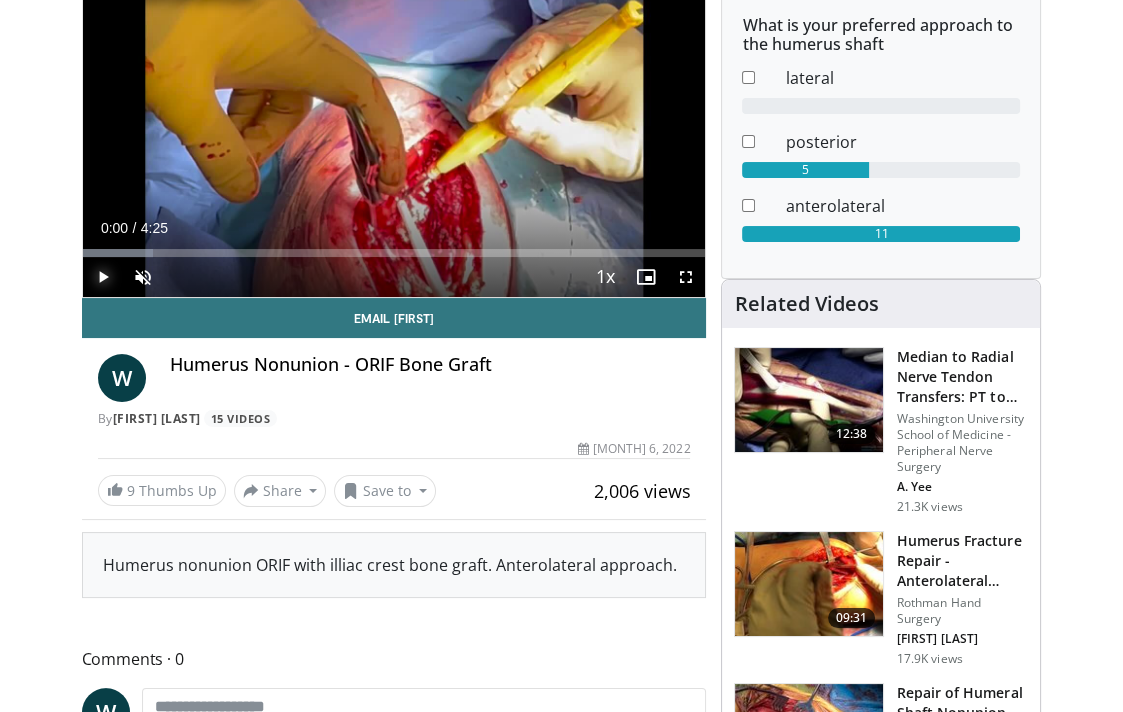 click at bounding box center [103, 277] 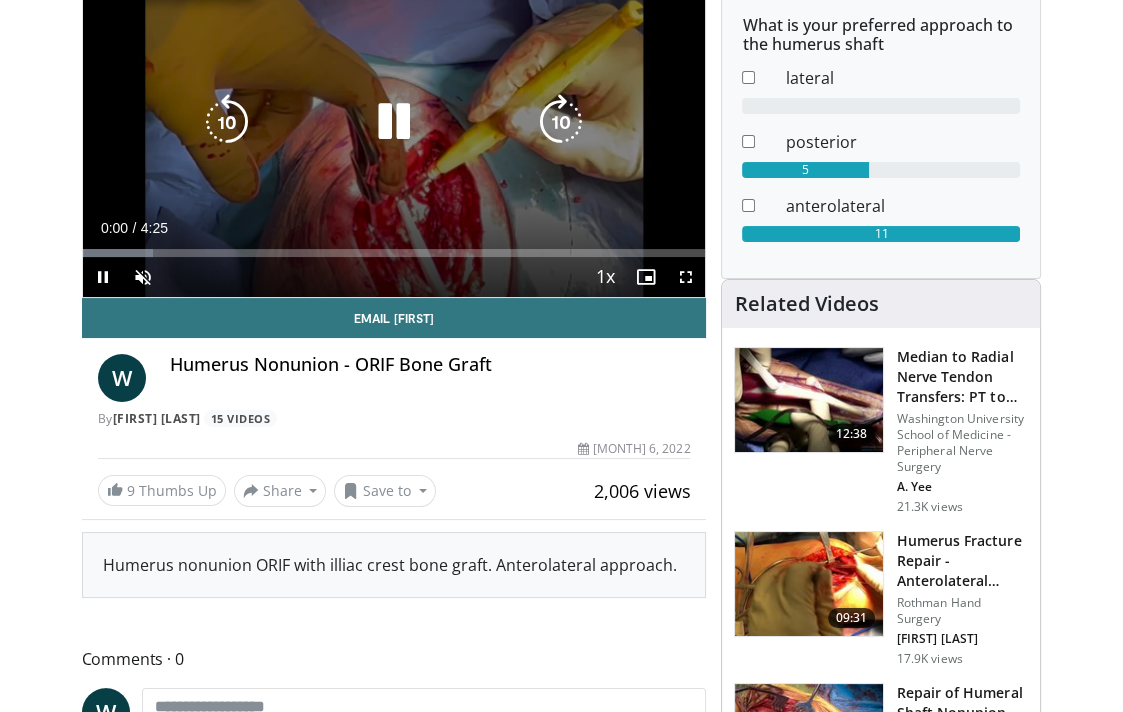 click on "10 seconds
Tap to unmute" at bounding box center (394, 122) 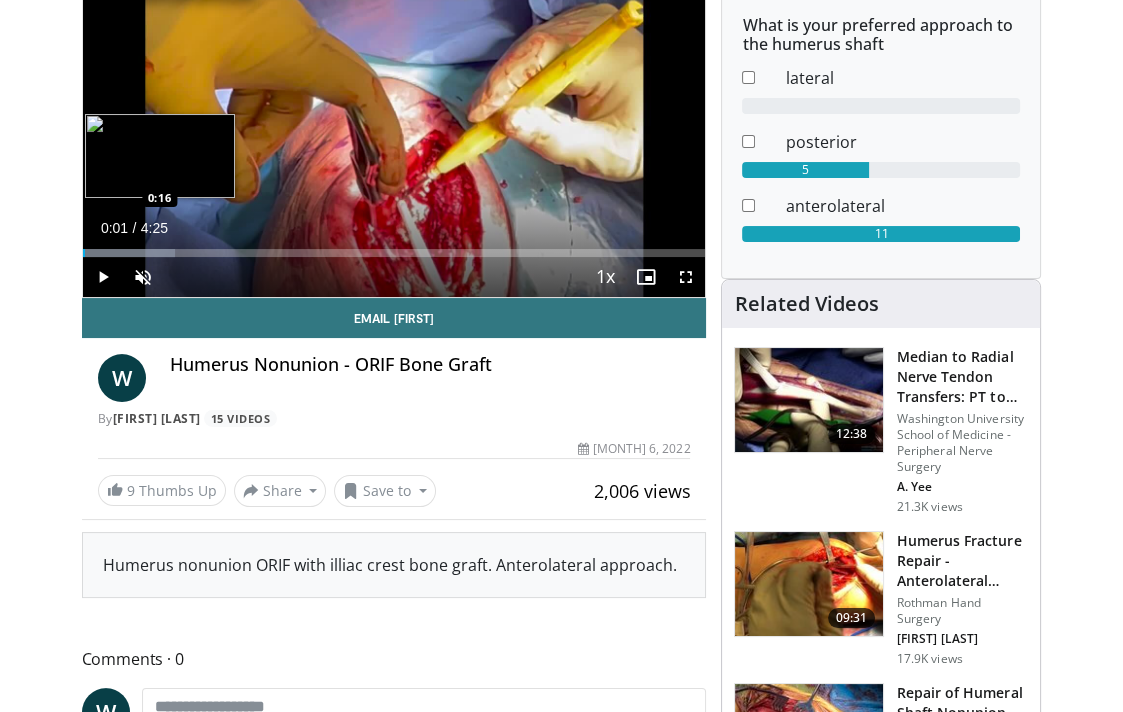 click at bounding box center (129, 253) 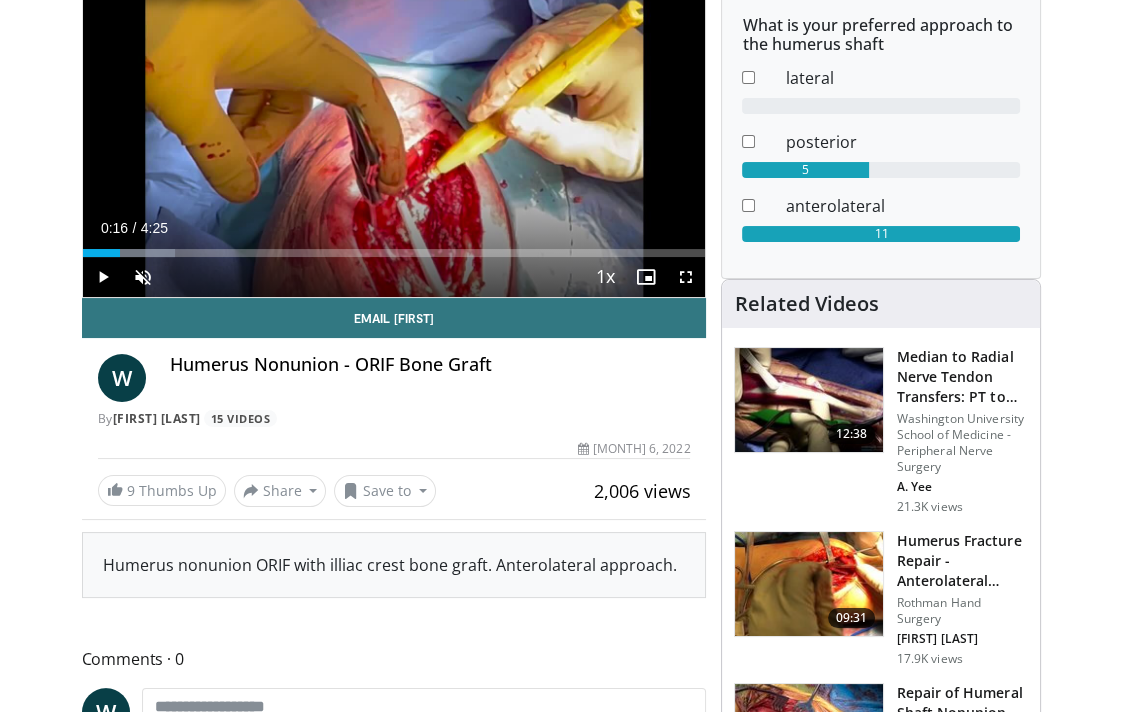 click at bounding box center (129, 253) 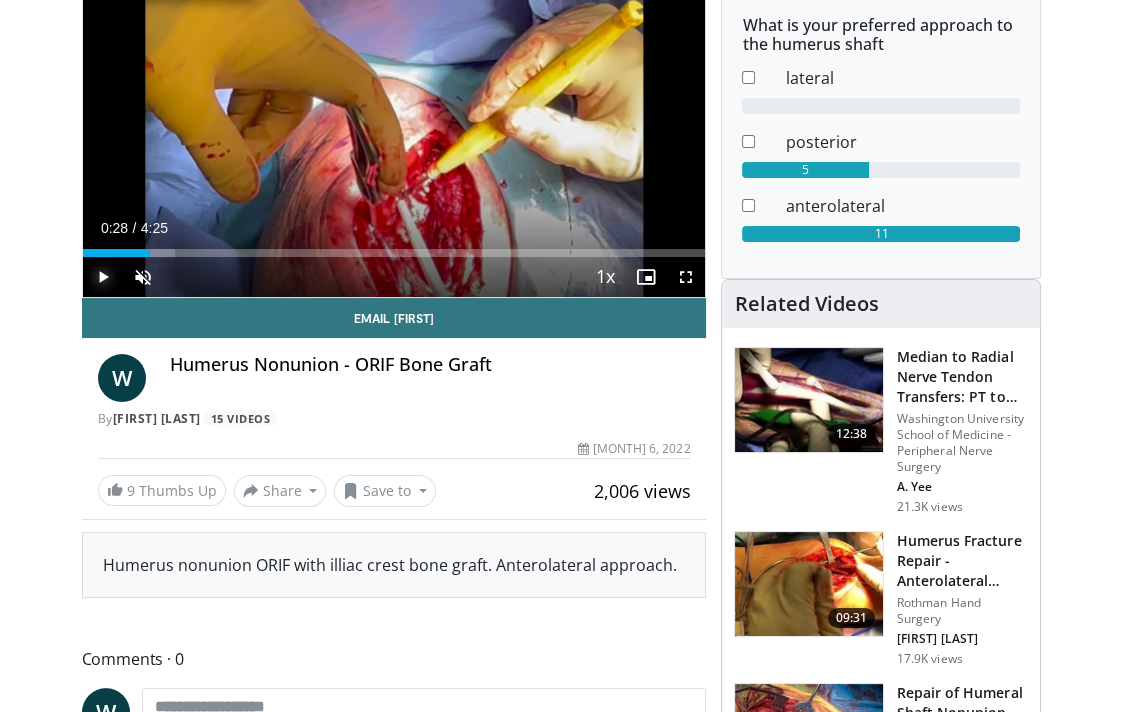 click at bounding box center (103, 277) 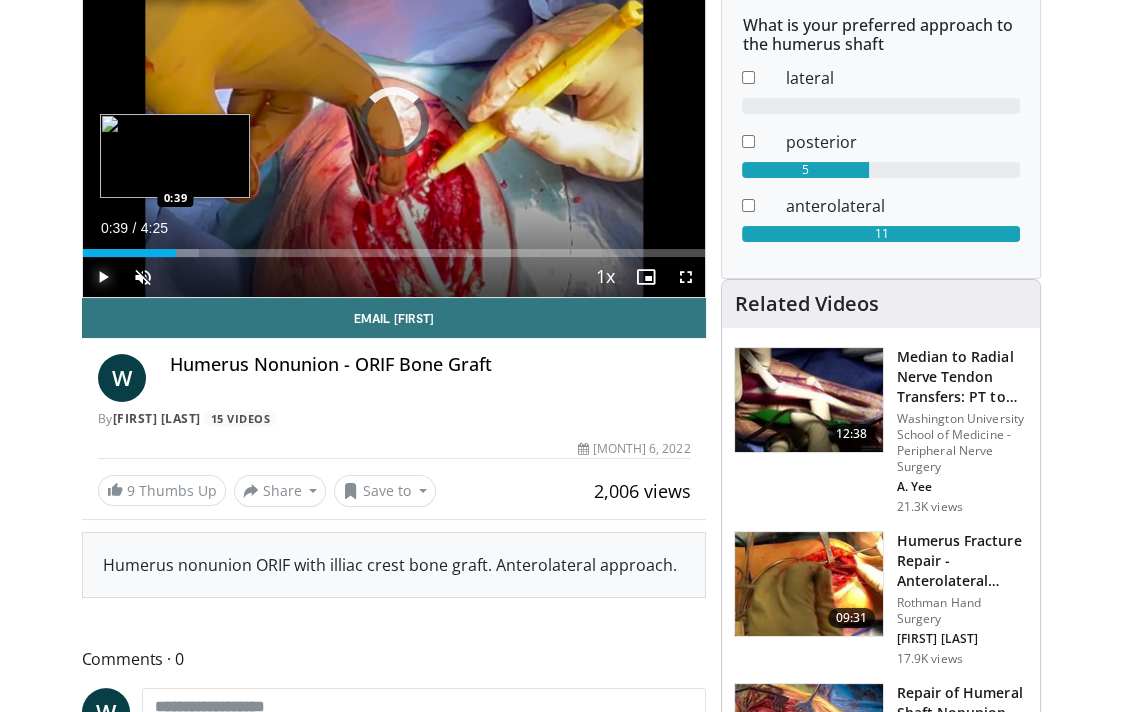 click on "Loaded :  18.66% 0:30 0:39" at bounding box center [394, 253] 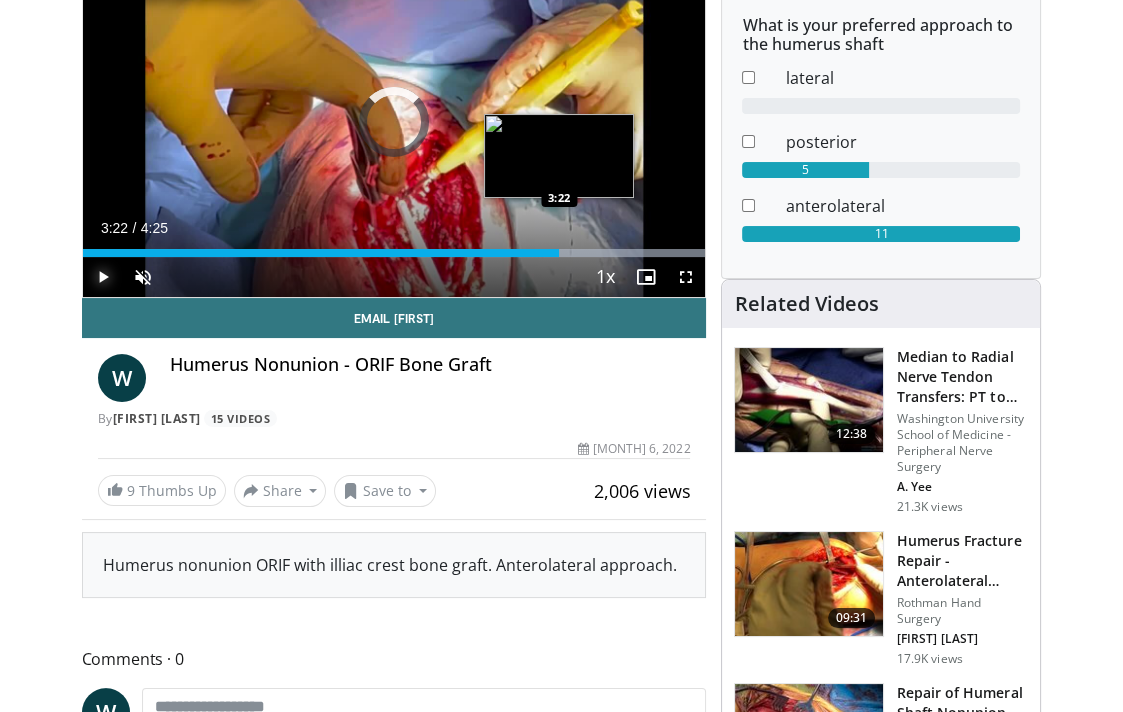 click on "3:22" at bounding box center [321, 253] 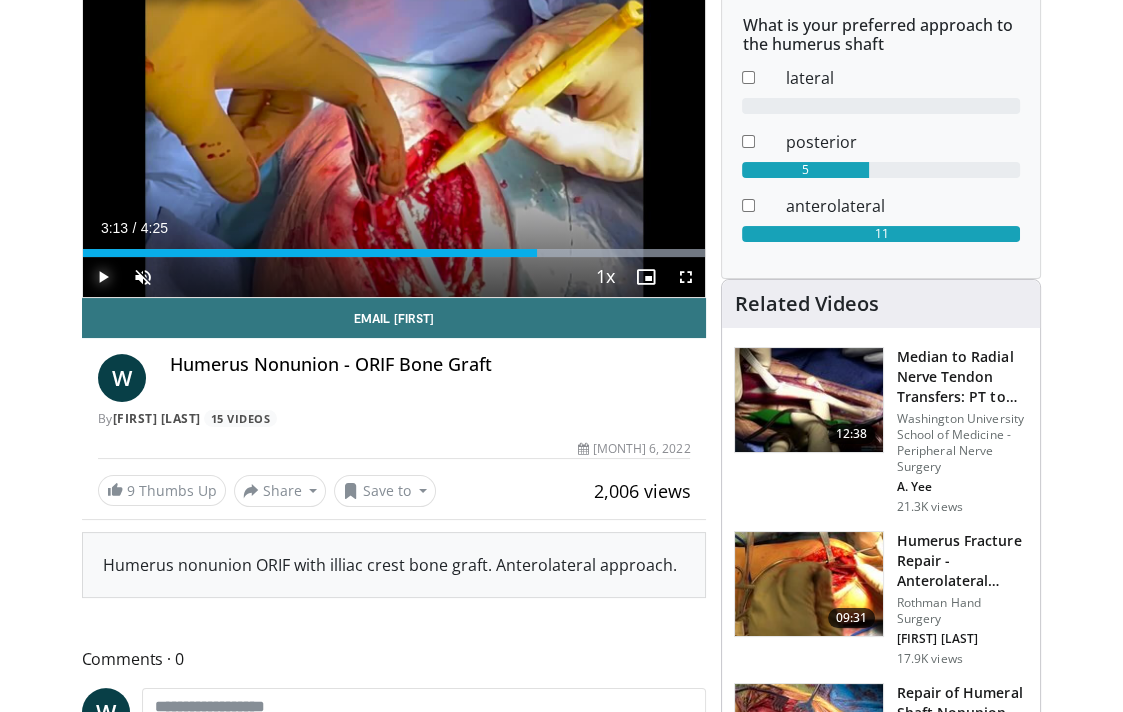 click on "Loaded :  100.00% 3:13 3:14" at bounding box center [394, 253] 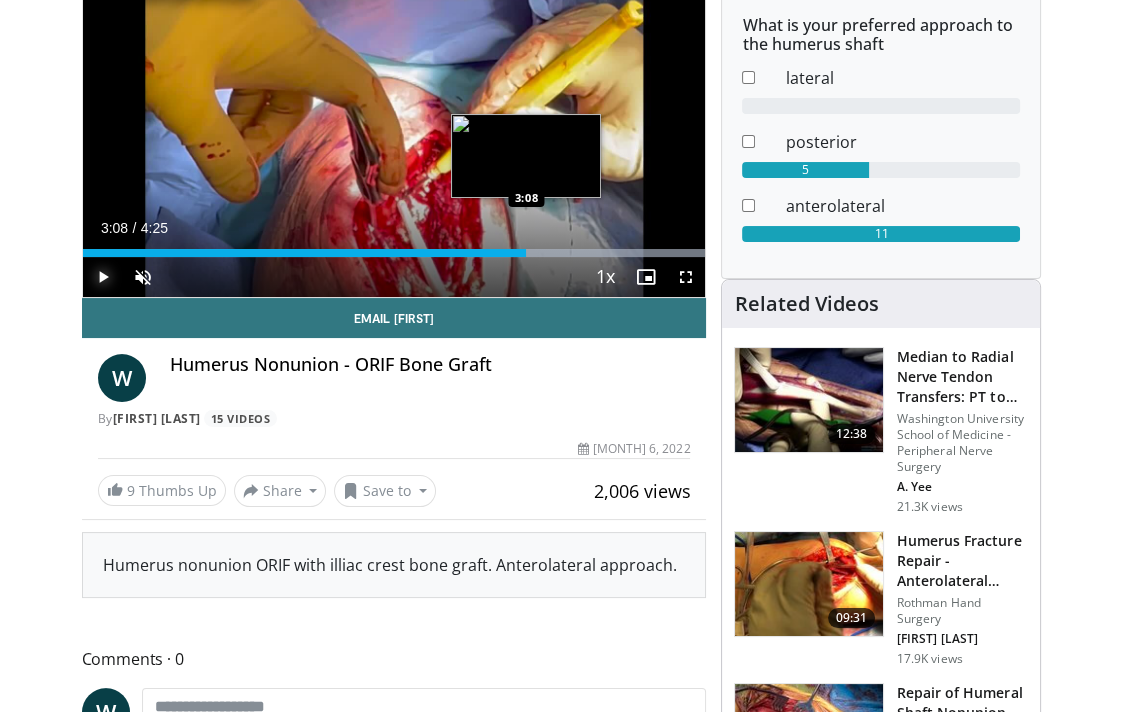 click on "3:15" at bounding box center (304, 253) 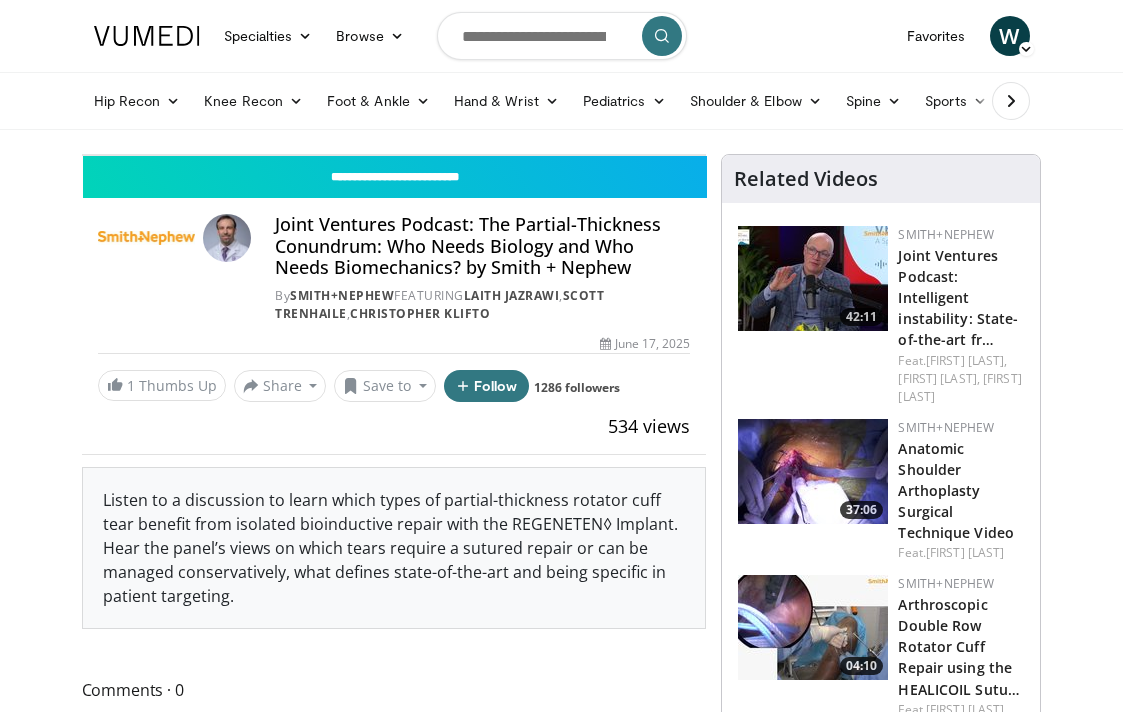 scroll, scrollTop: 0, scrollLeft: 0, axis: both 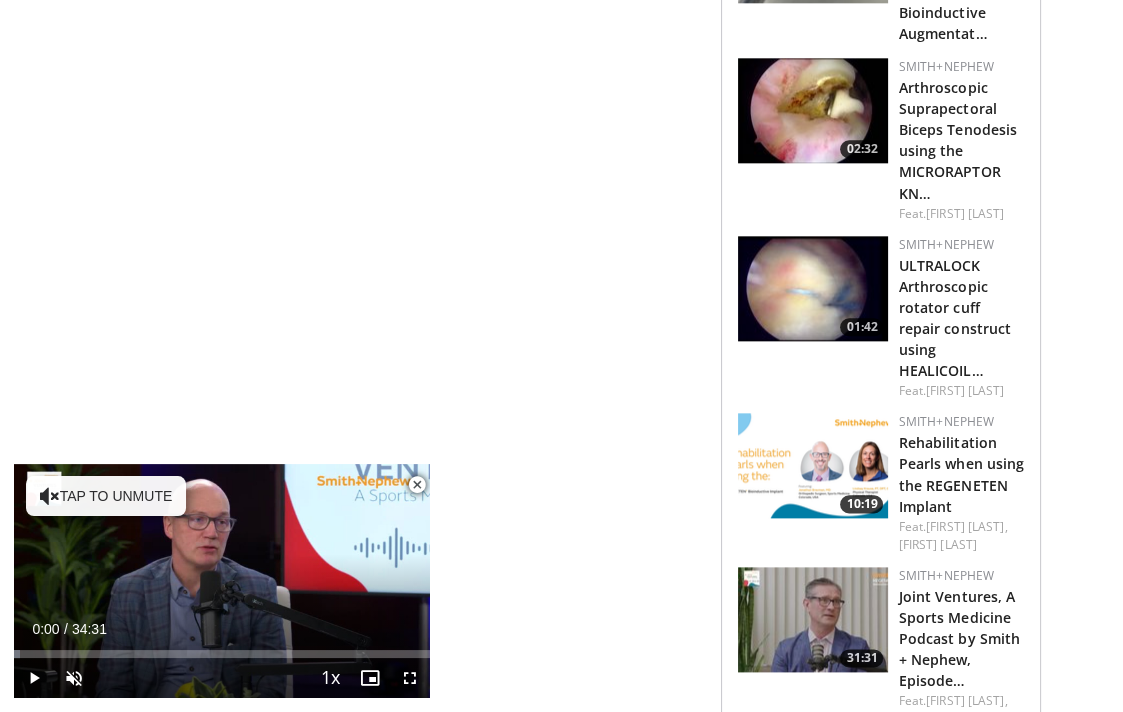 drag, startPoint x: 1124, startPoint y: 76, endPoint x: 1257, endPoint y: 527, distance: 470.2021 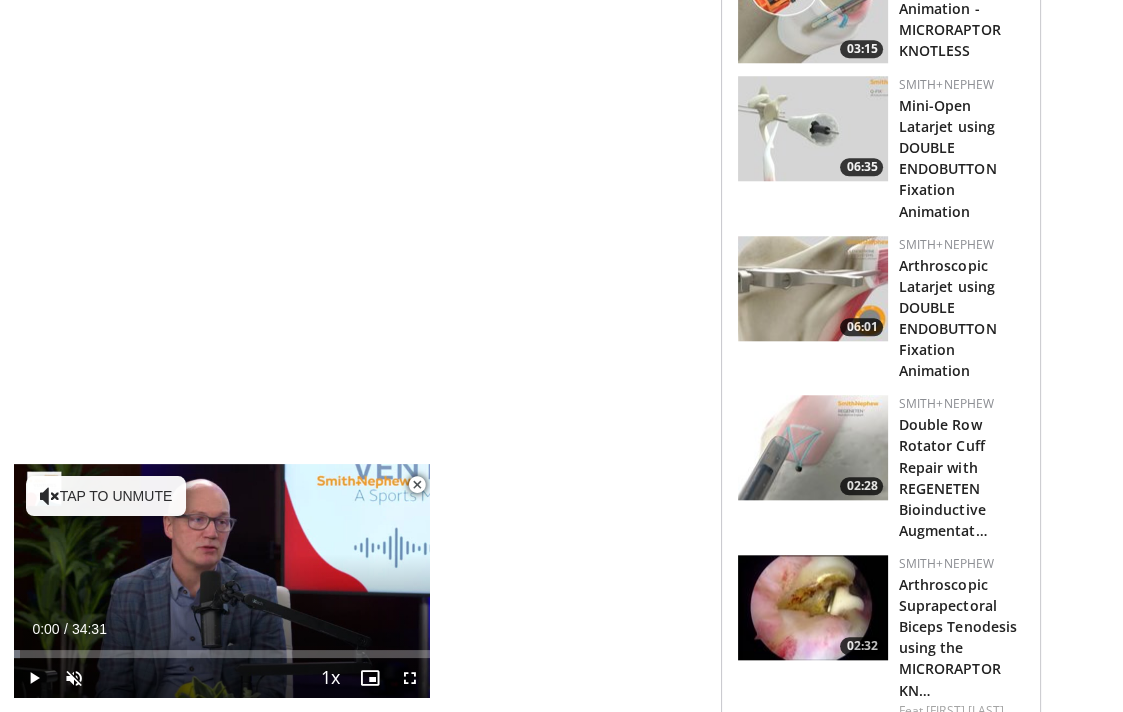 scroll, scrollTop: 1945, scrollLeft: 0, axis: vertical 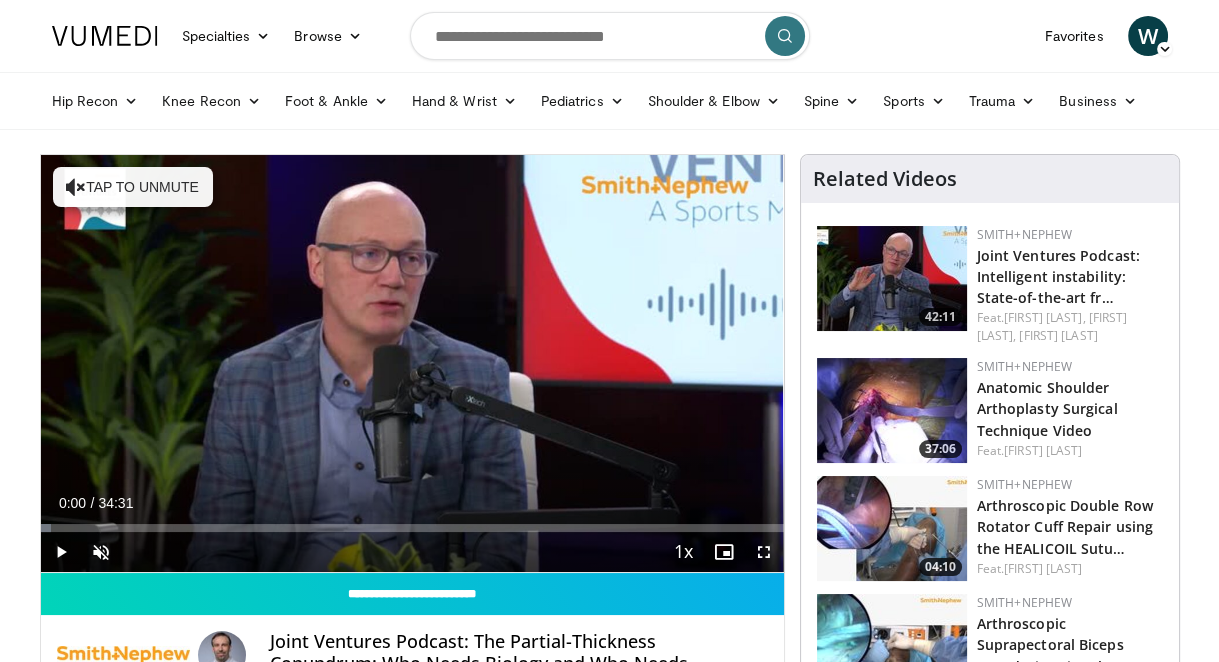 click on "Related Videos" at bounding box center (990, 179) 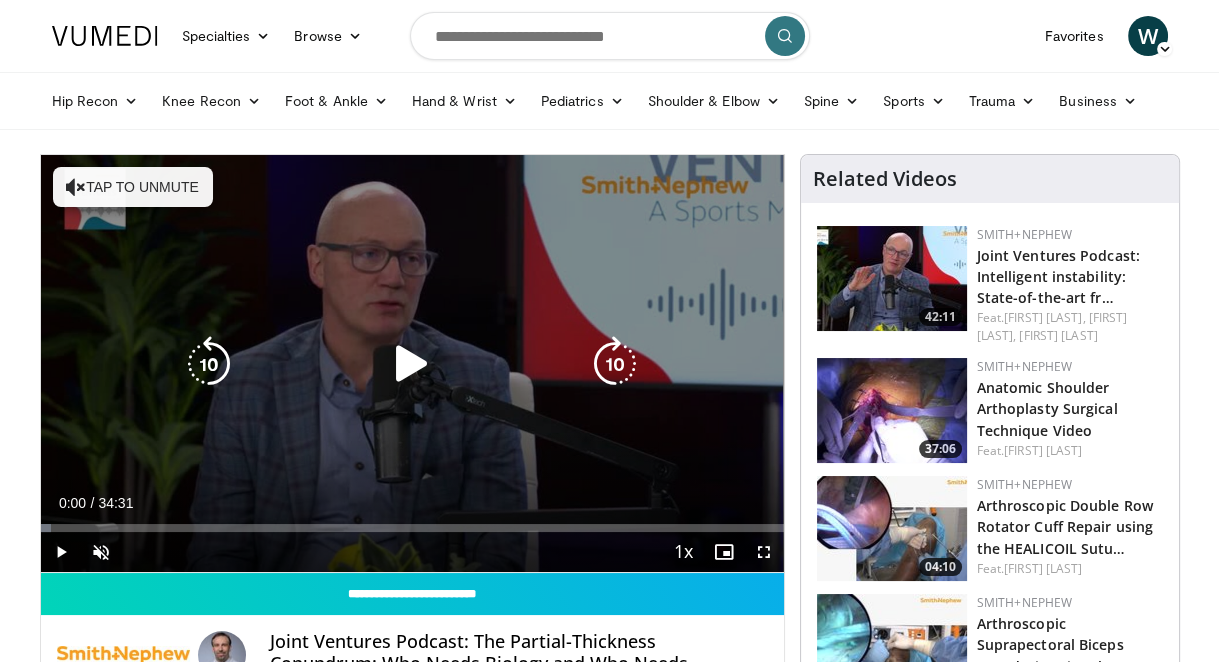 click at bounding box center (412, 364) 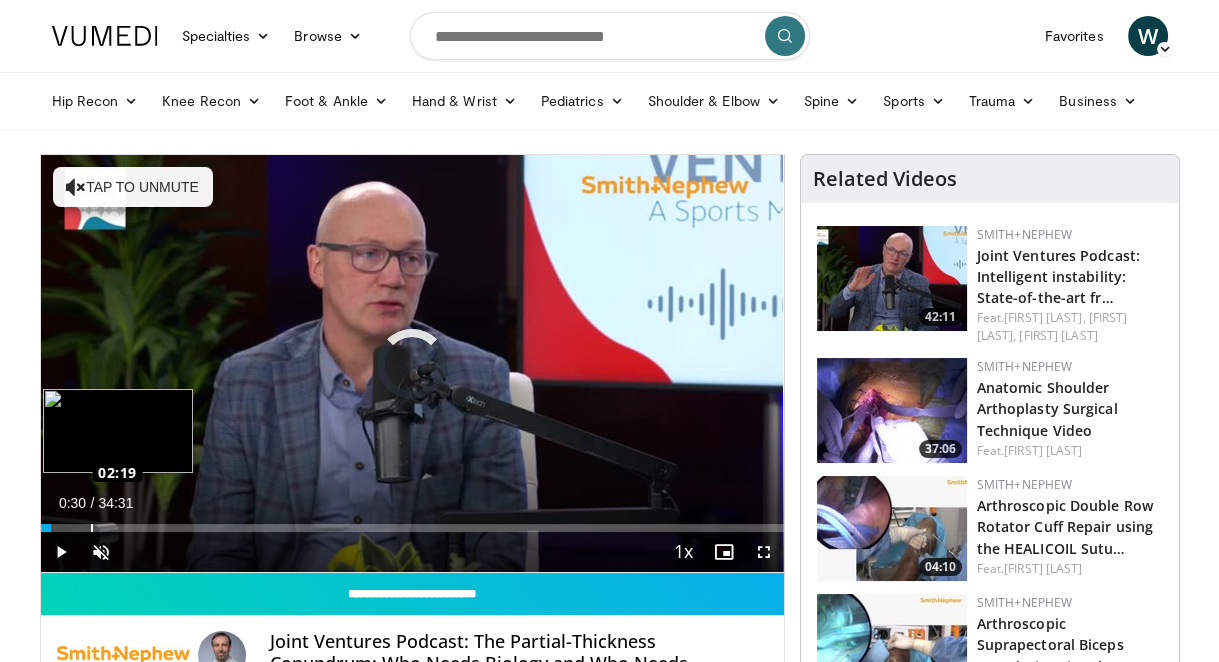drag, startPoint x: 51, startPoint y: 529, endPoint x: 124, endPoint y: 529, distance: 73 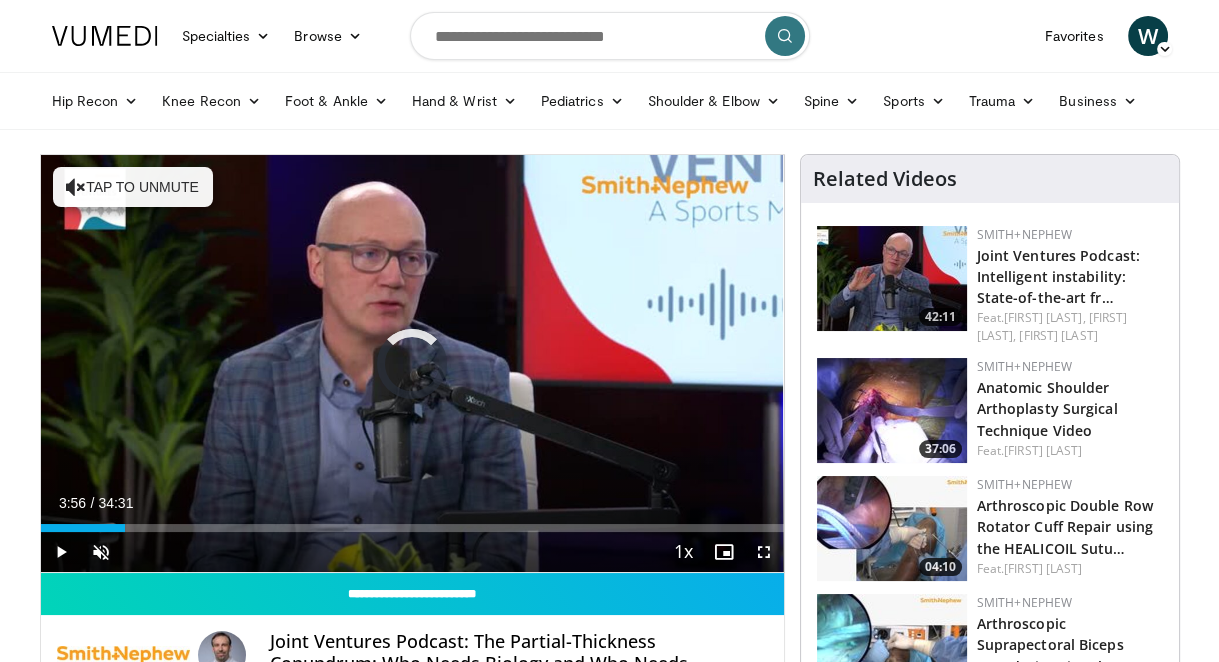 drag, startPoint x: 124, startPoint y: 529, endPoint x: 170, endPoint y: 525, distance: 46.173584 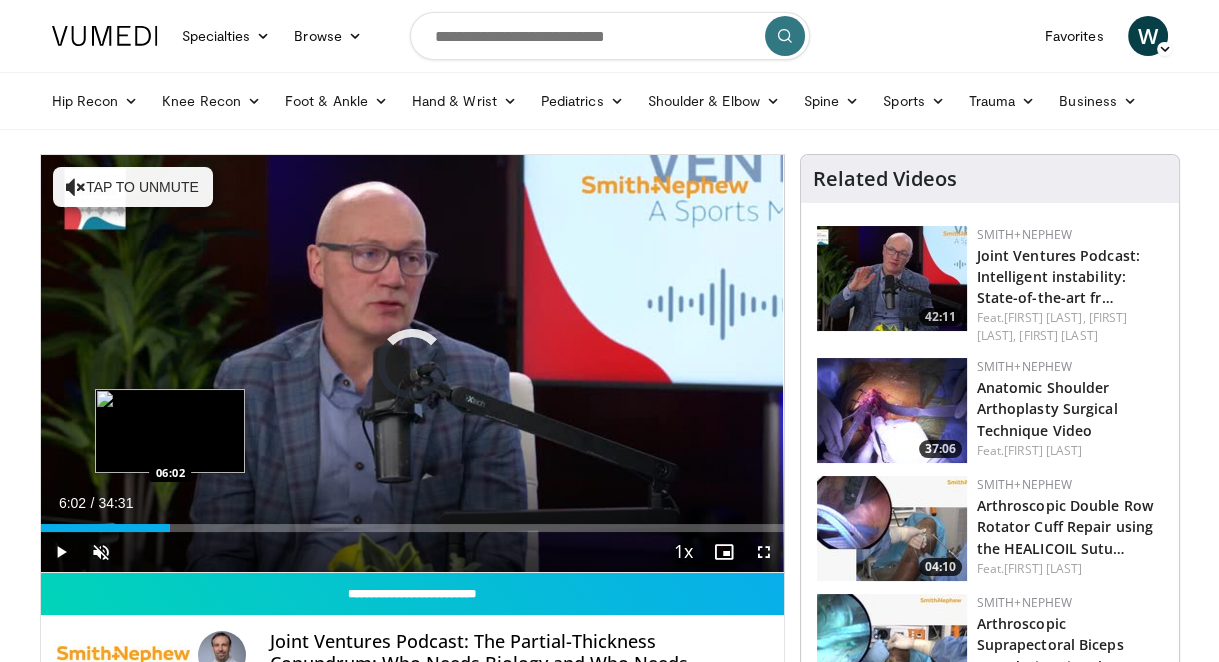 click on "Loaded :  0.00% 06:02 06:02" at bounding box center (412, 528) 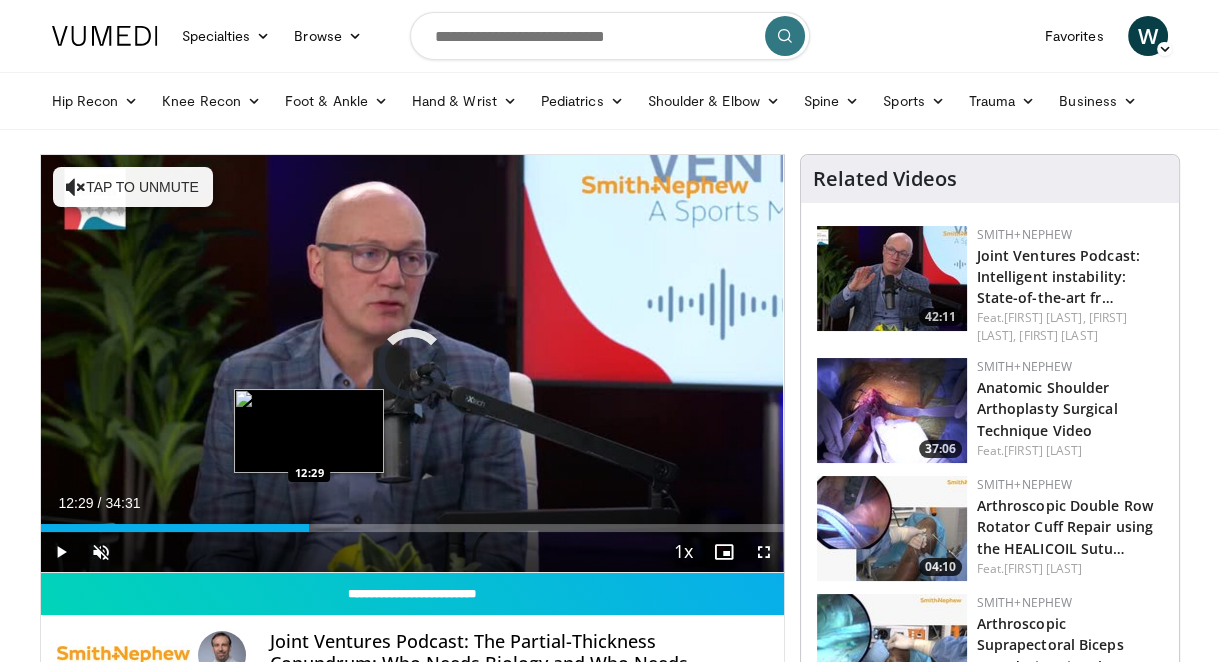 click on "Loaded :  0.00% 12:29 12:29" at bounding box center [412, 528] 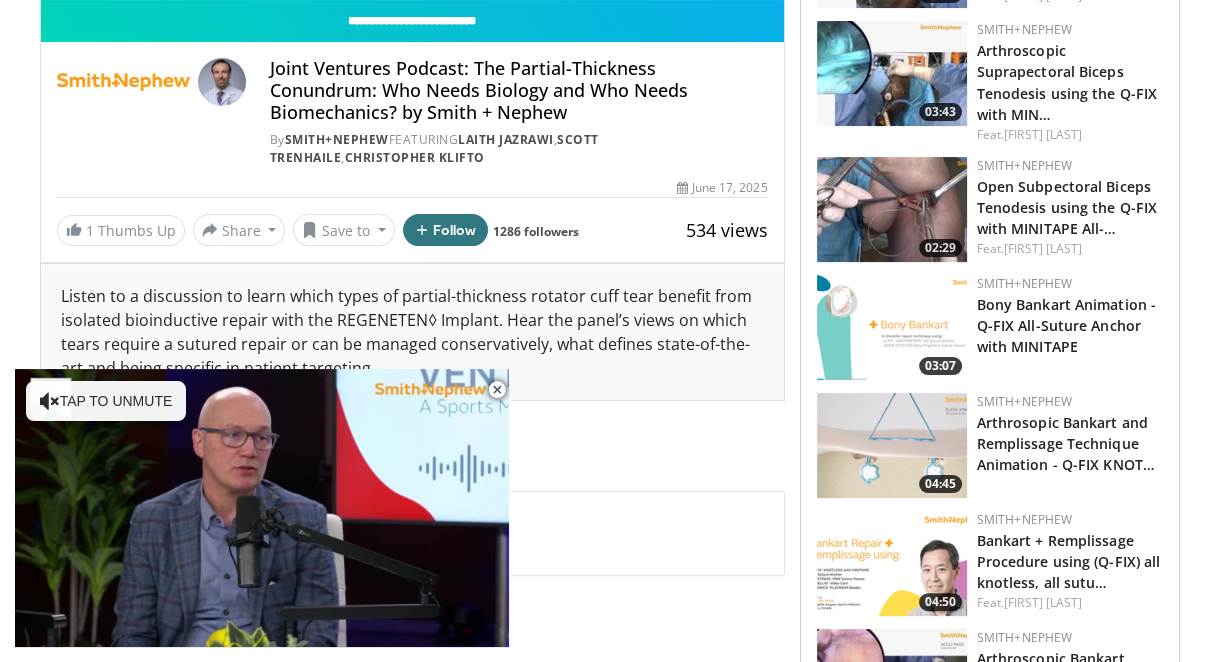 scroll, scrollTop: 591, scrollLeft: 0, axis: vertical 